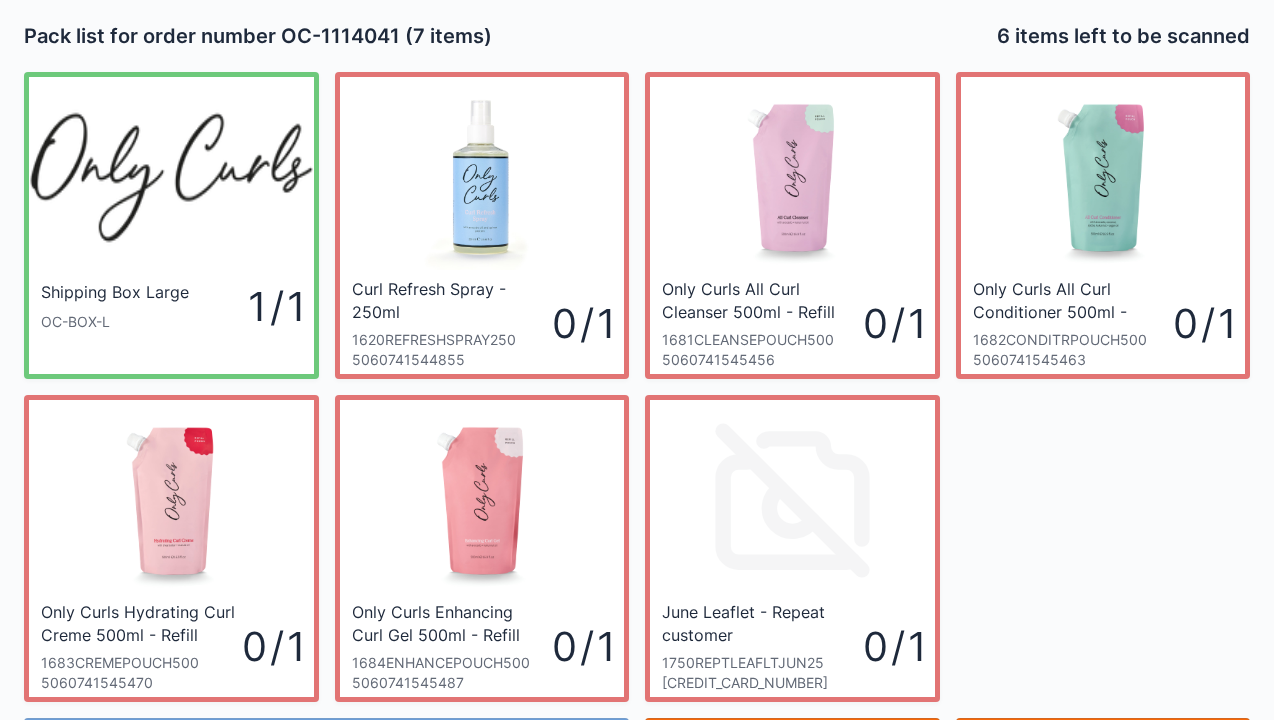 scroll, scrollTop: 116, scrollLeft: 0, axis: vertical 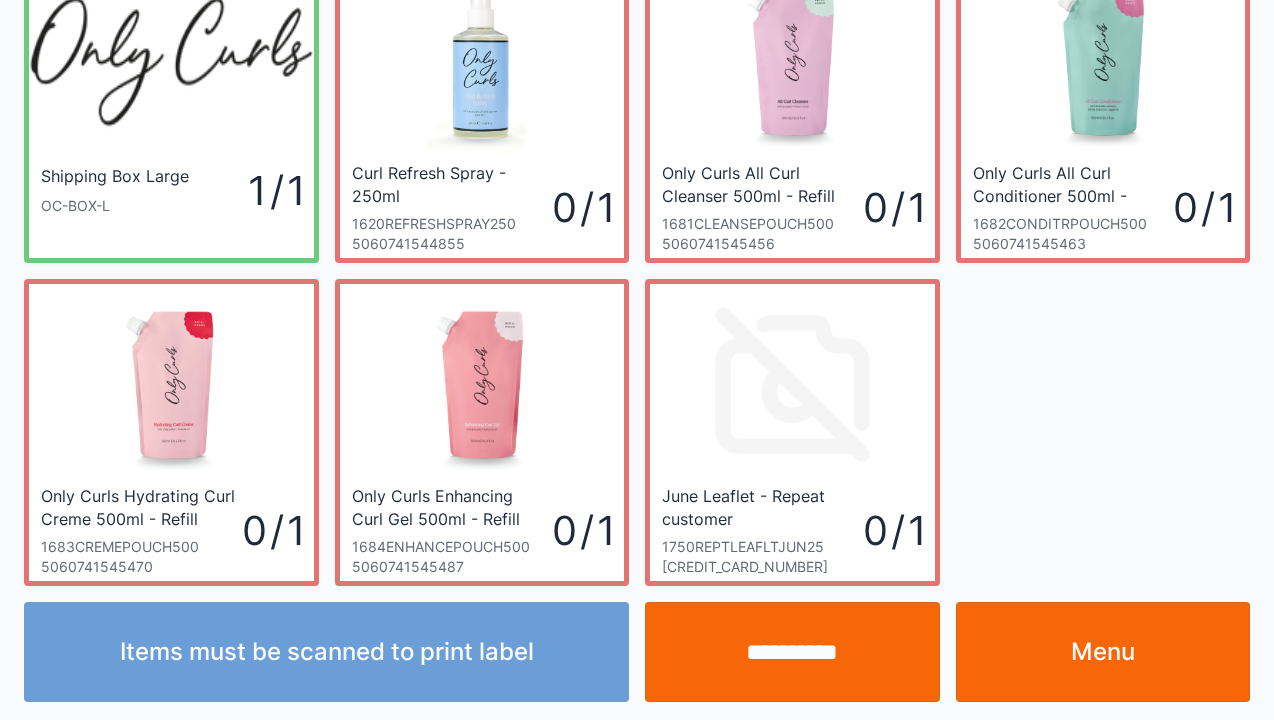 click on "Menu" at bounding box center [1103, 652] 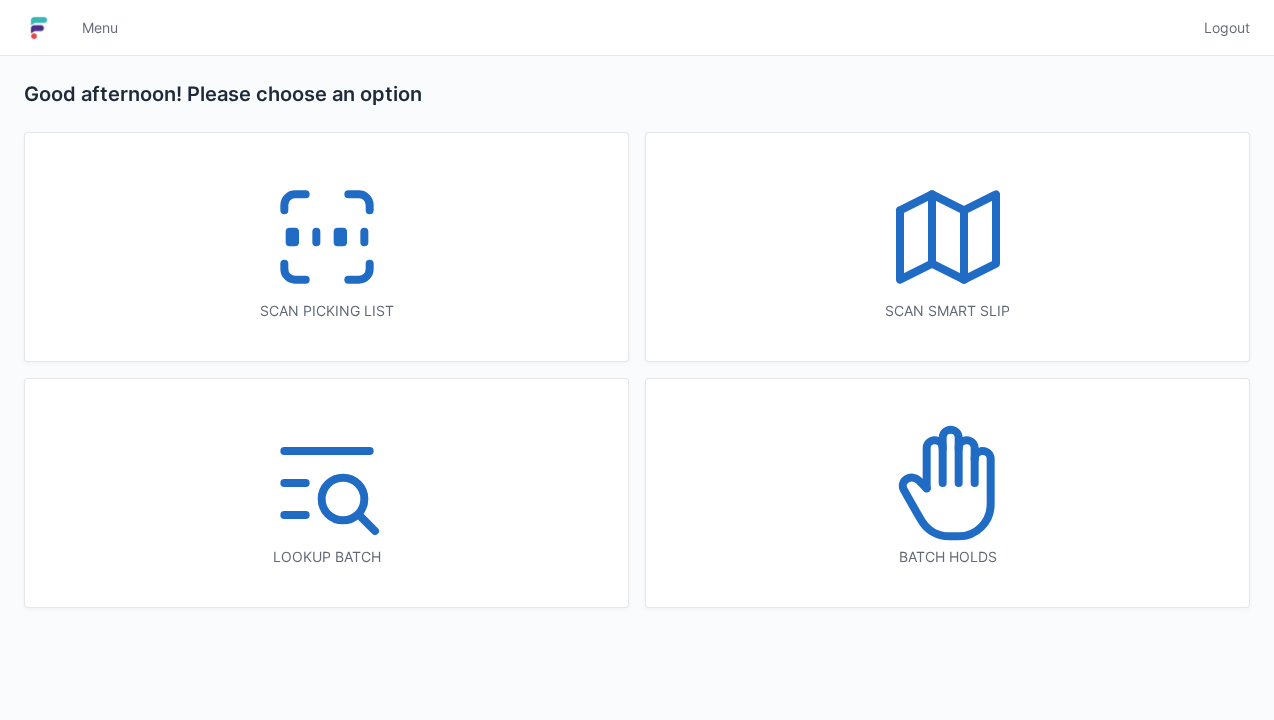 scroll, scrollTop: 0, scrollLeft: 0, axis: both 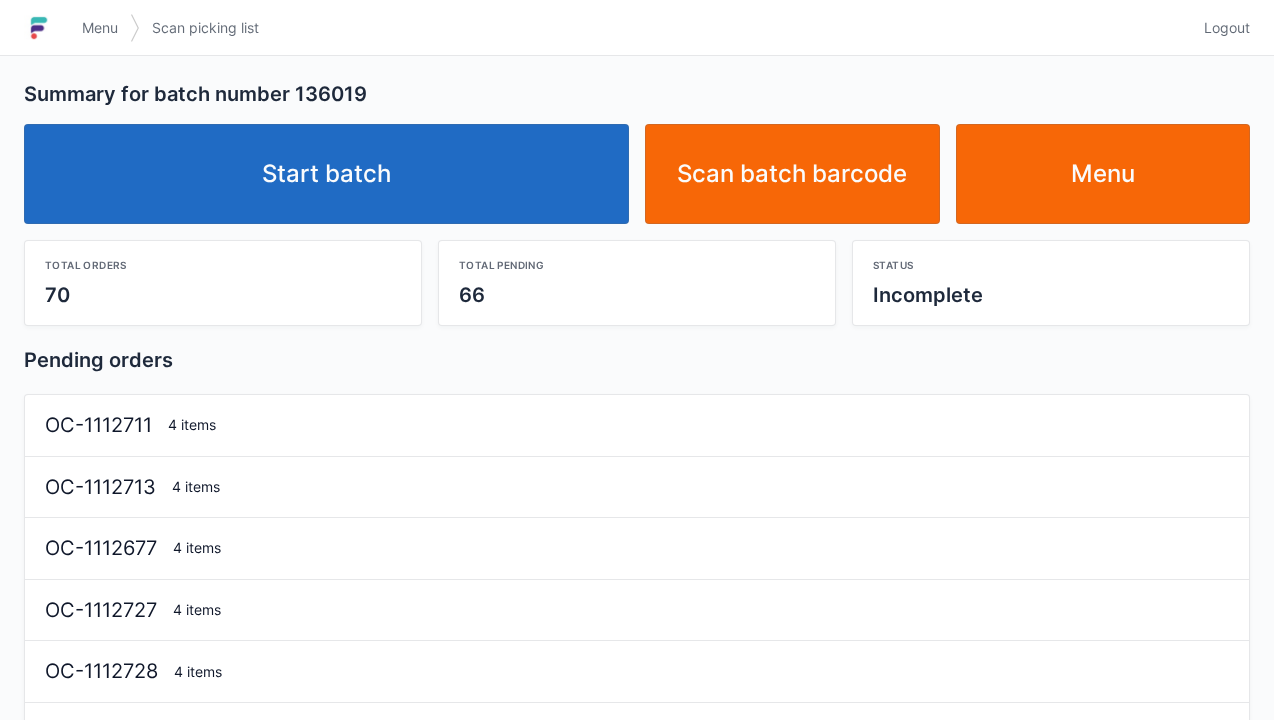 click on "Logout" at bounding box center (1227, 28) 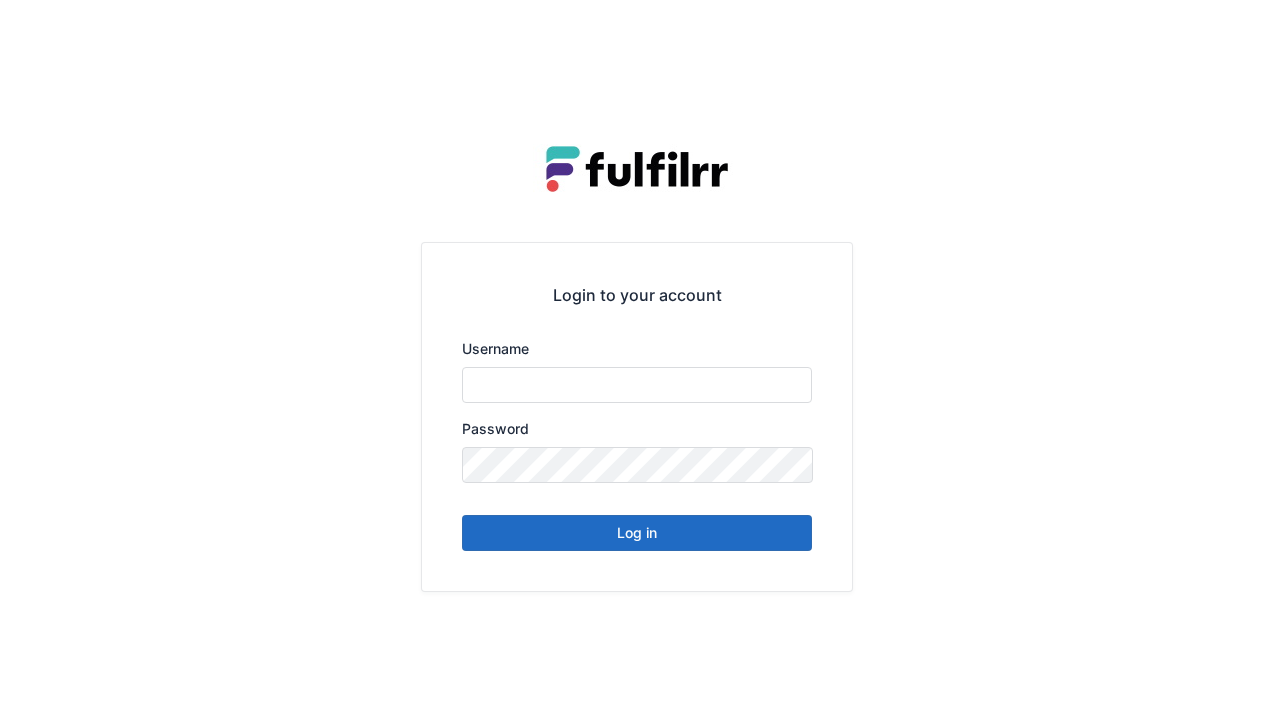 scroll, scrollTop: 0, scrollLeft: 0, axis: both 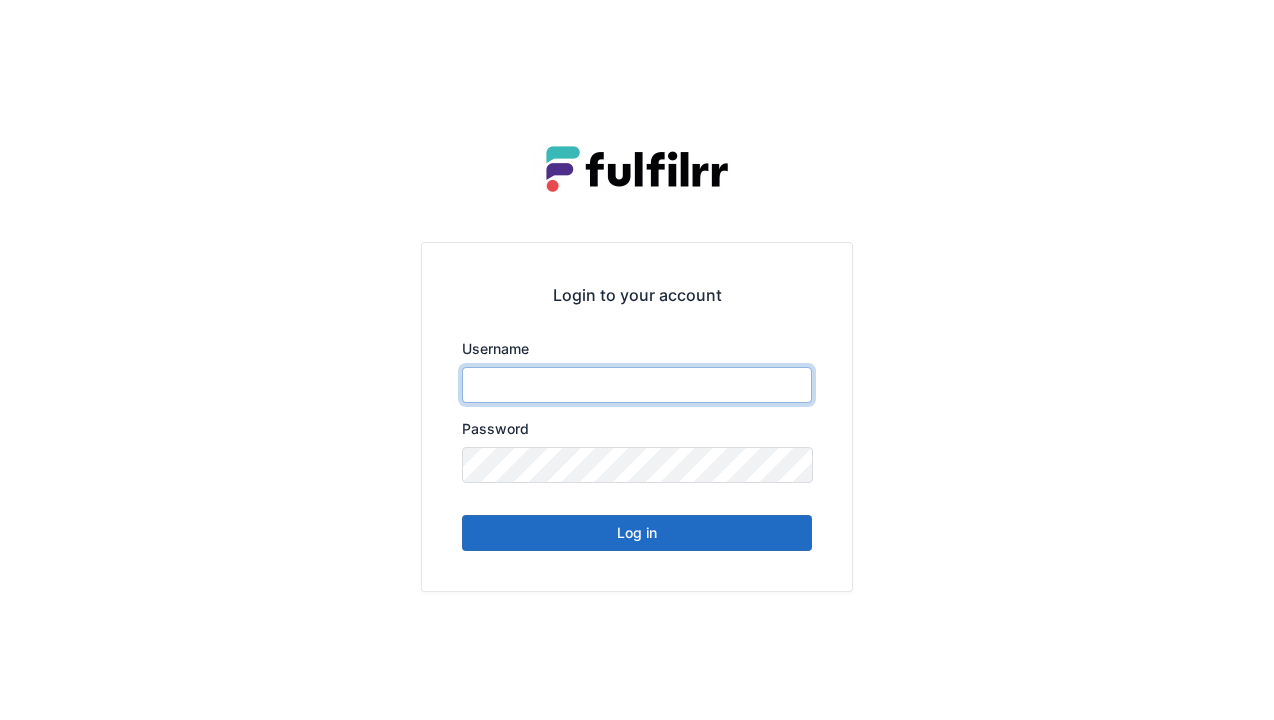 type on "******" 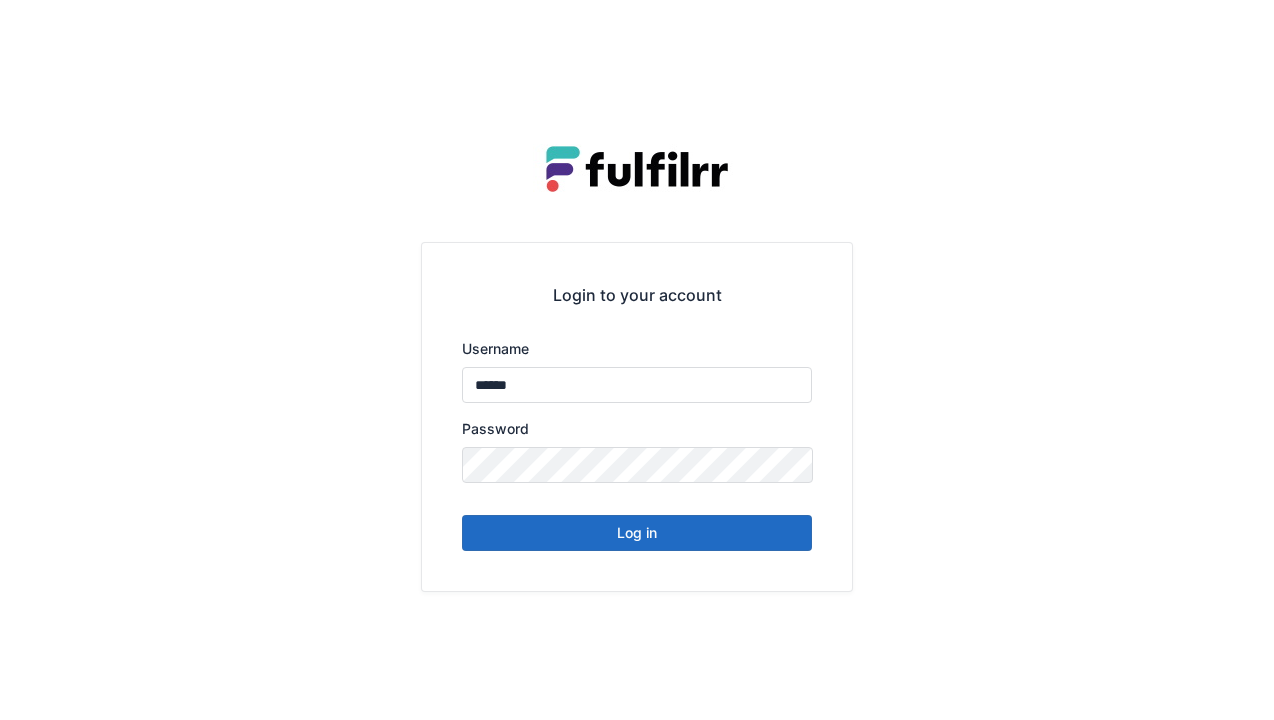 click on "Log in" at bounding box center (637, 533) 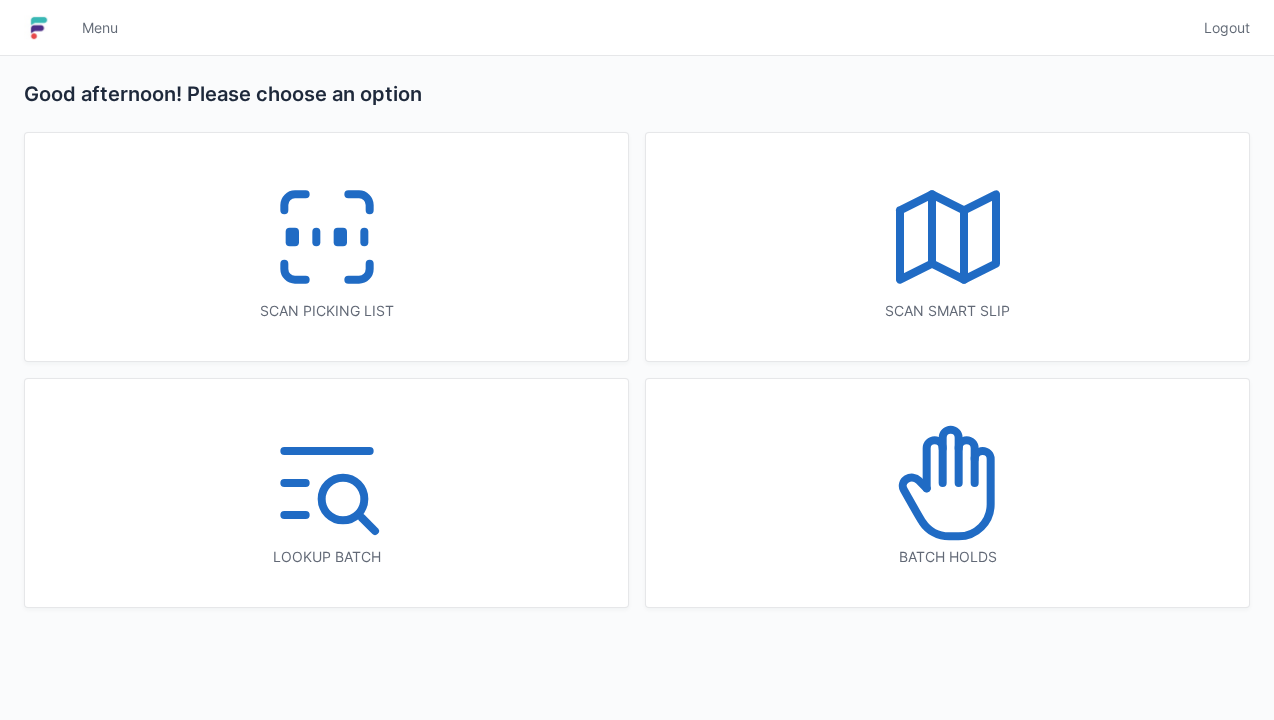 scroll, scrollTop: 0, scrollLeft: 0, axis: both 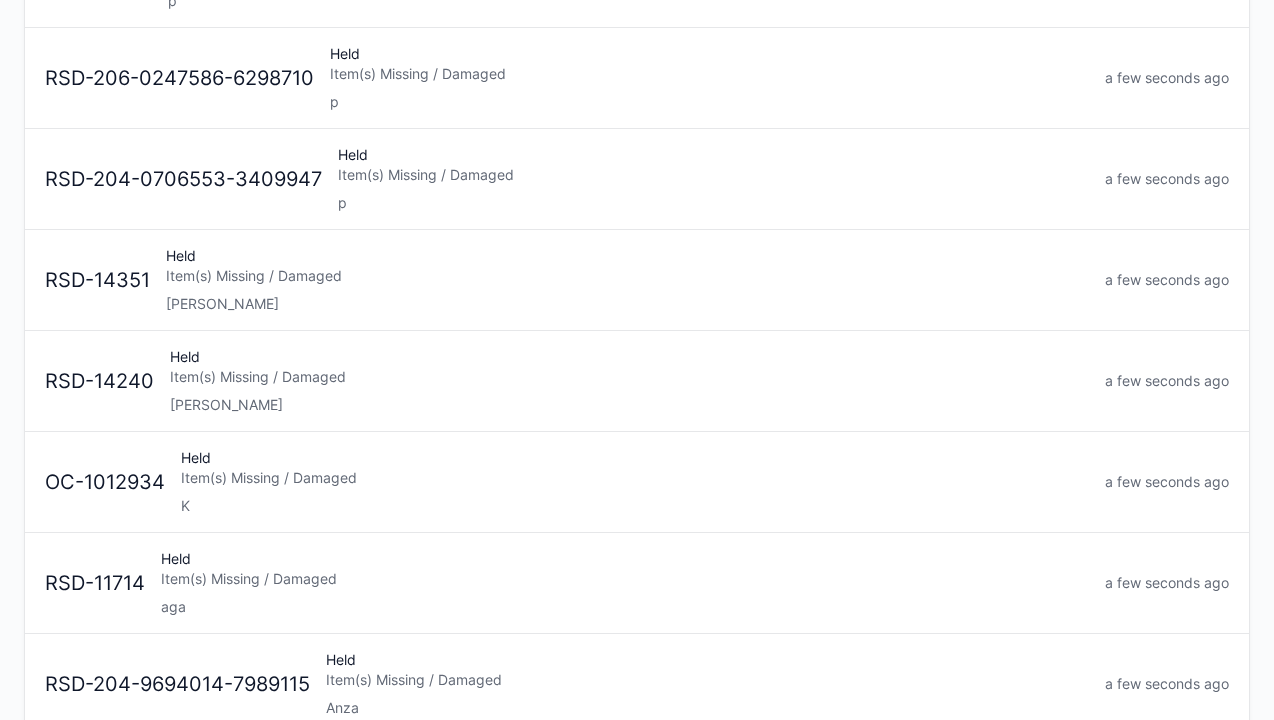 click on "Item(s) Missing / Damaged" at bounding box center [635, 478] 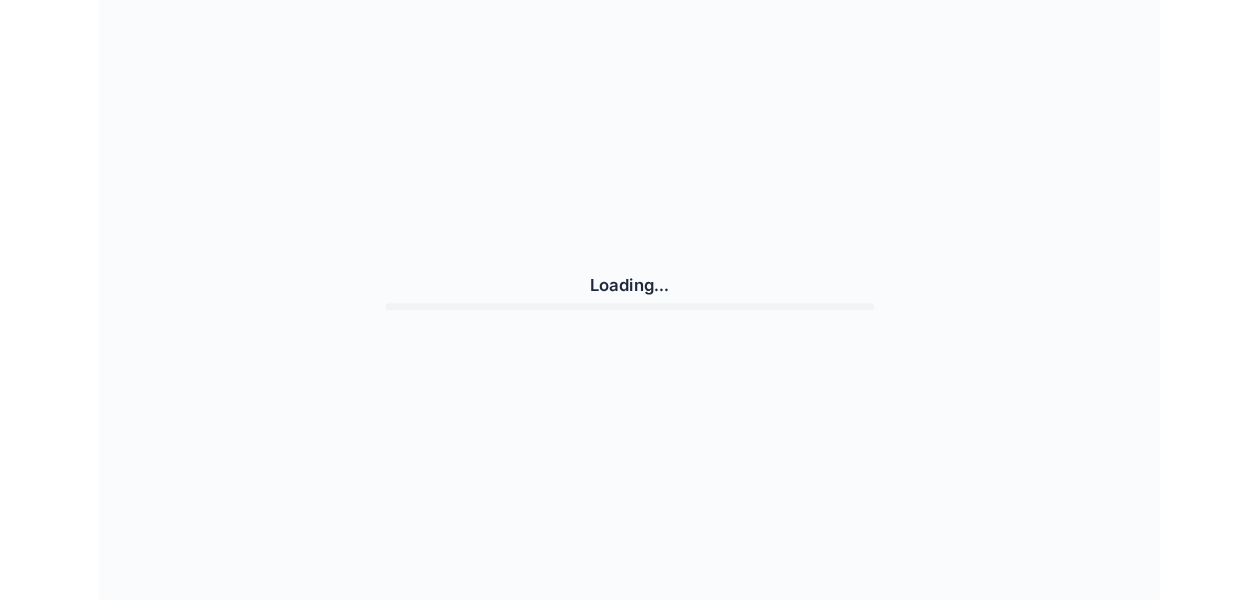 scroll, scrollTop: 0, scrollLeft: 0, axis: both 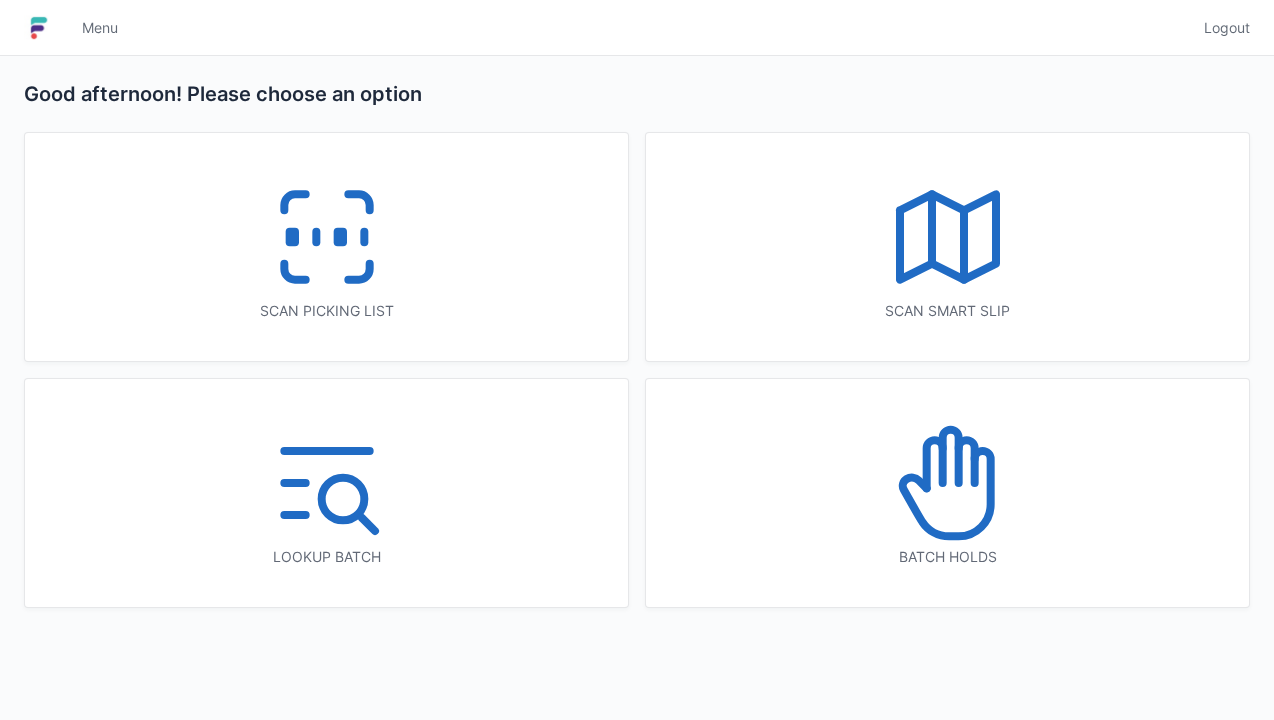 click 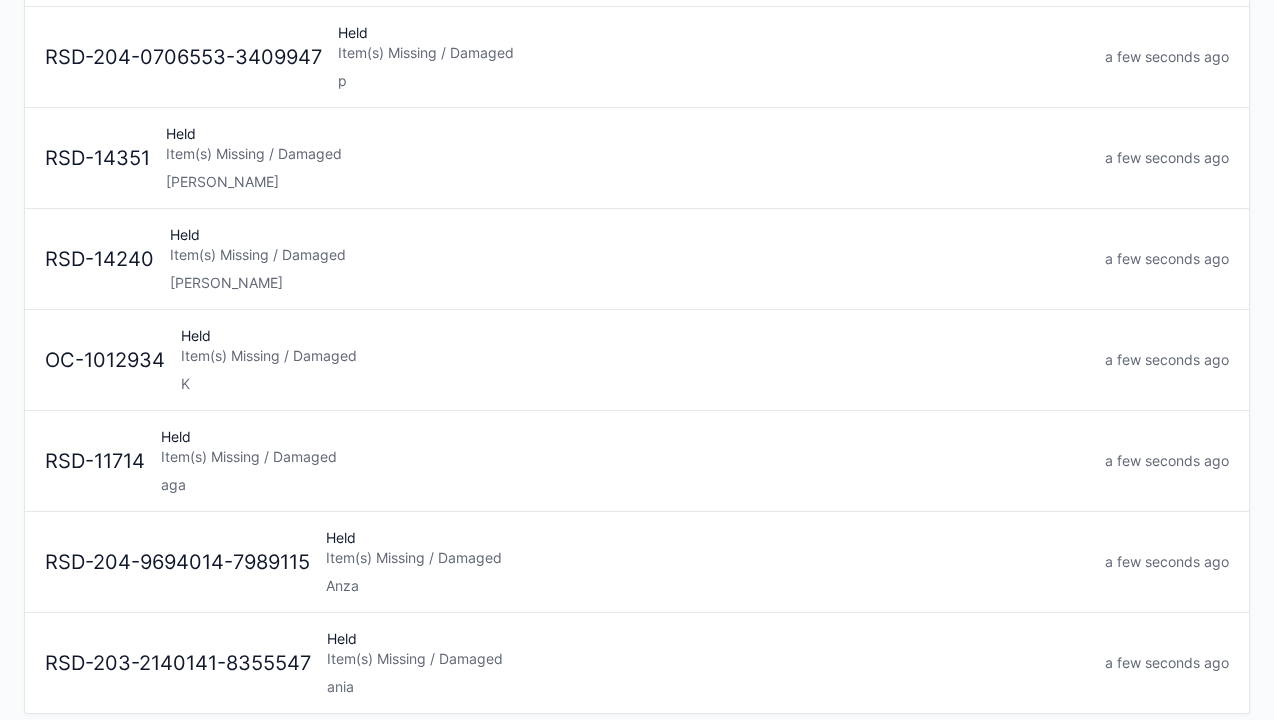 scroll, scrollTop: 630, scrollLeft: 0, axis: vertical 